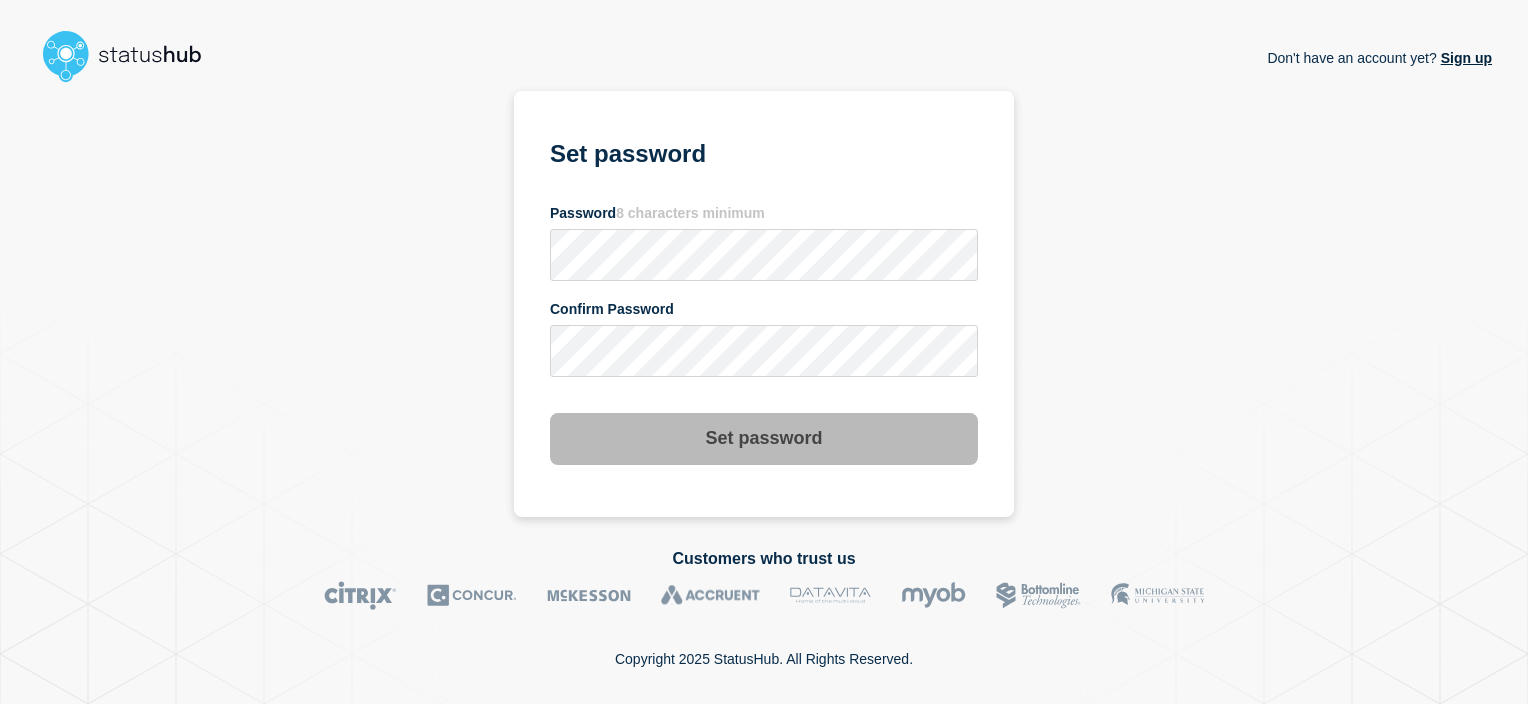 scroll, scrollTop: 0, scrollLeft: 0, axis: both 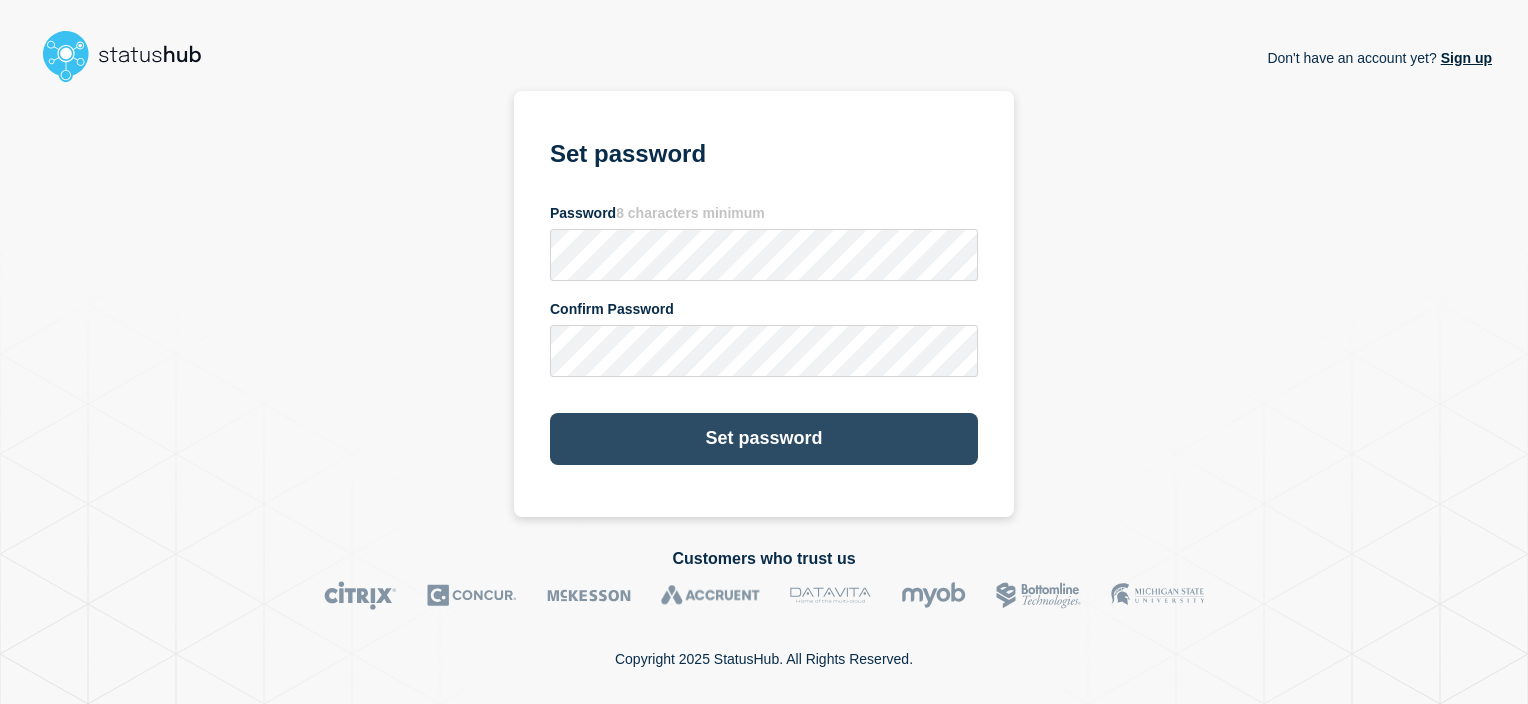 click on "Set password" at bounding box center (764, 439) 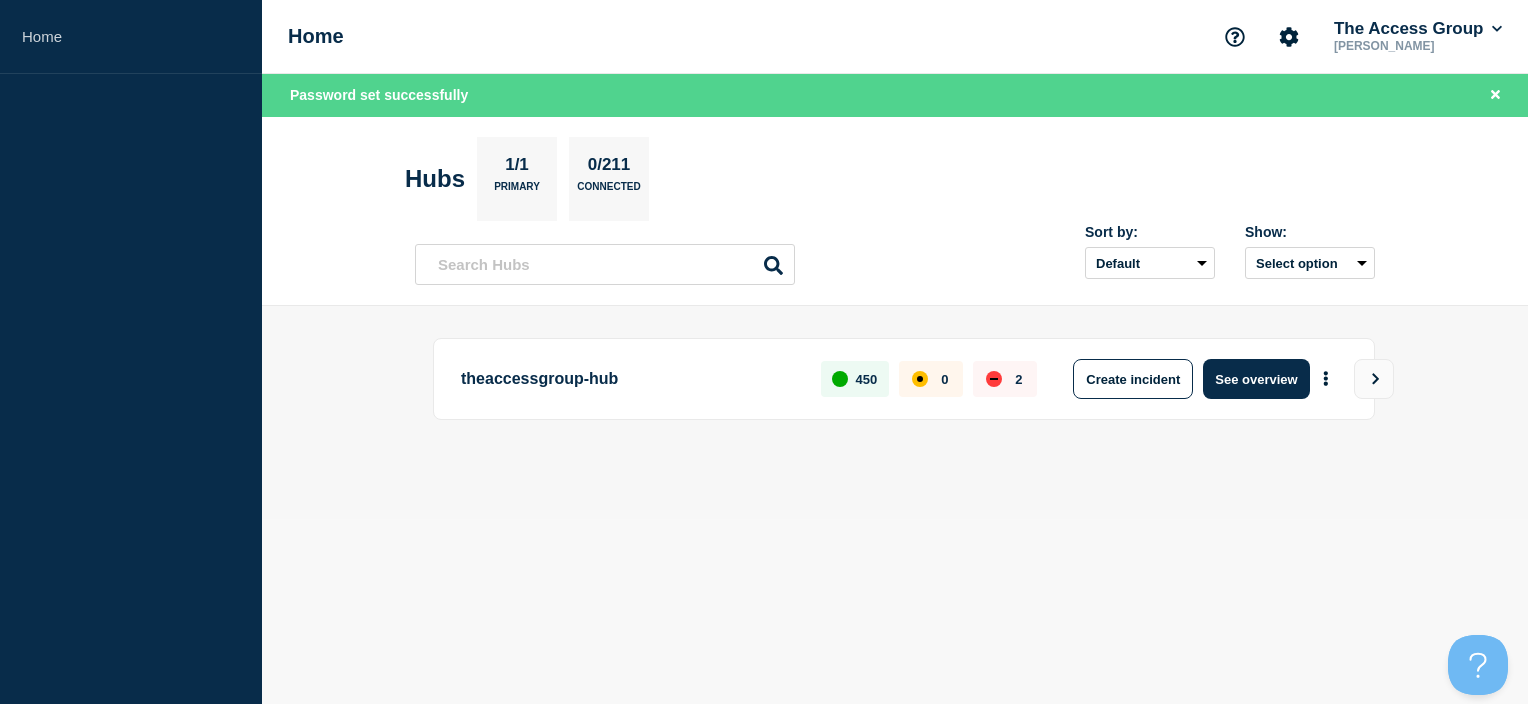 scroll, scrollTop: 0, scrollLeft: 0, axis: both 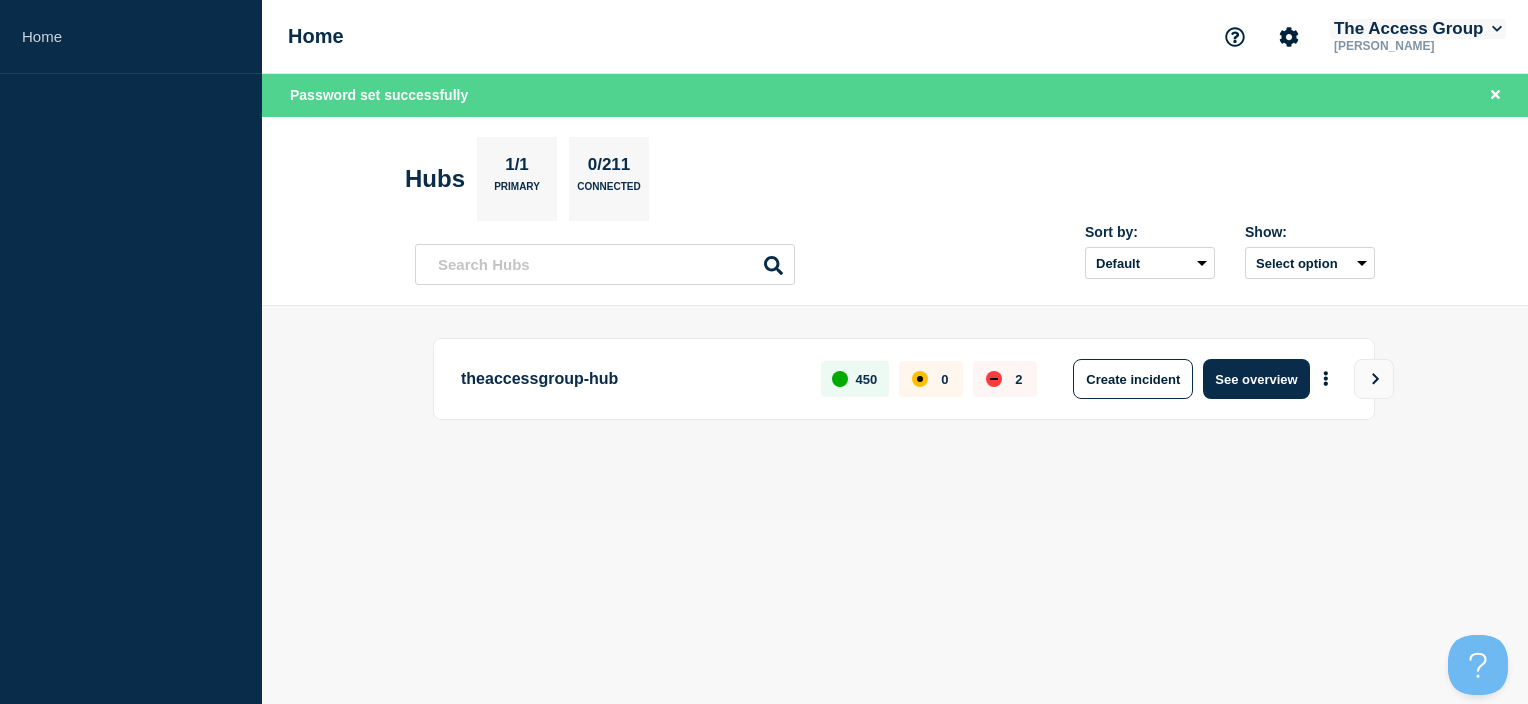 click on "The Access Group" 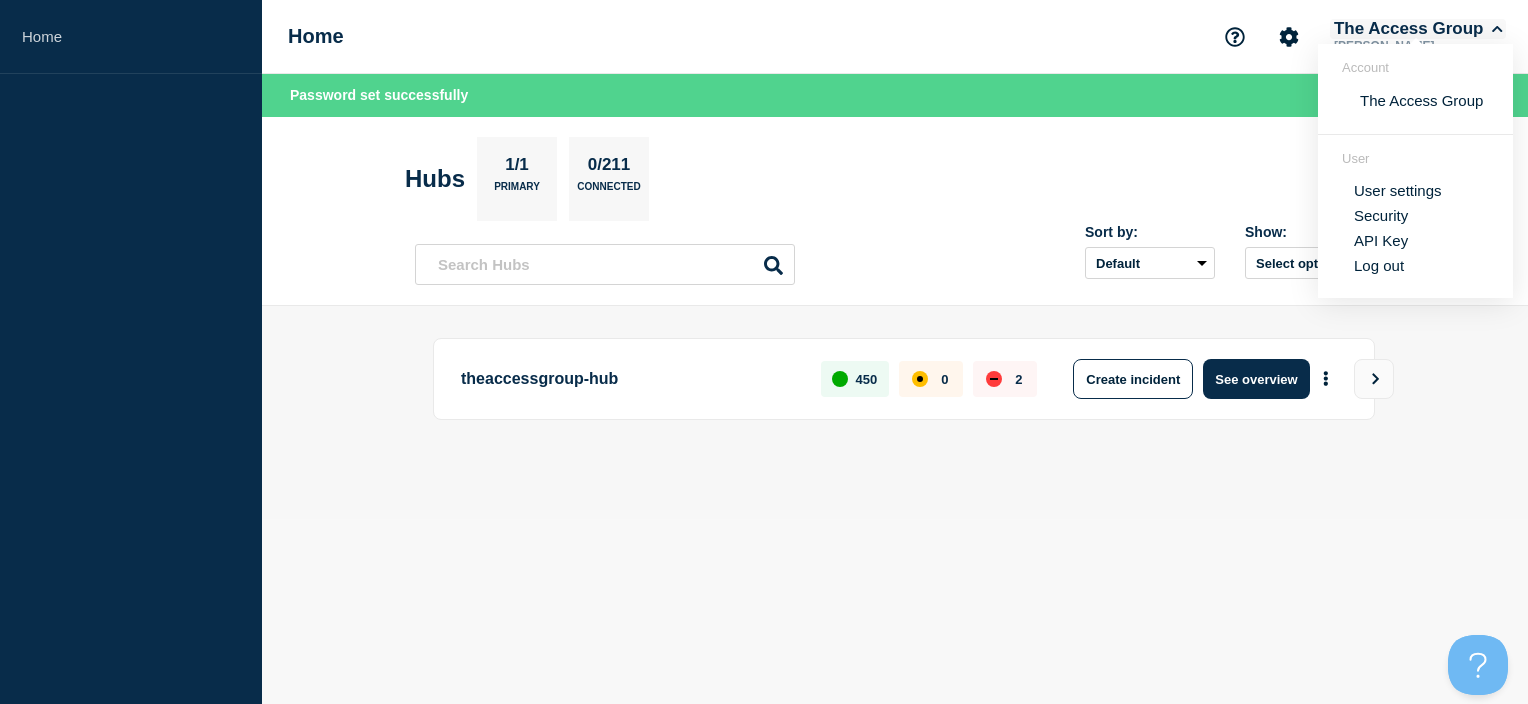 click on "The Access Group" 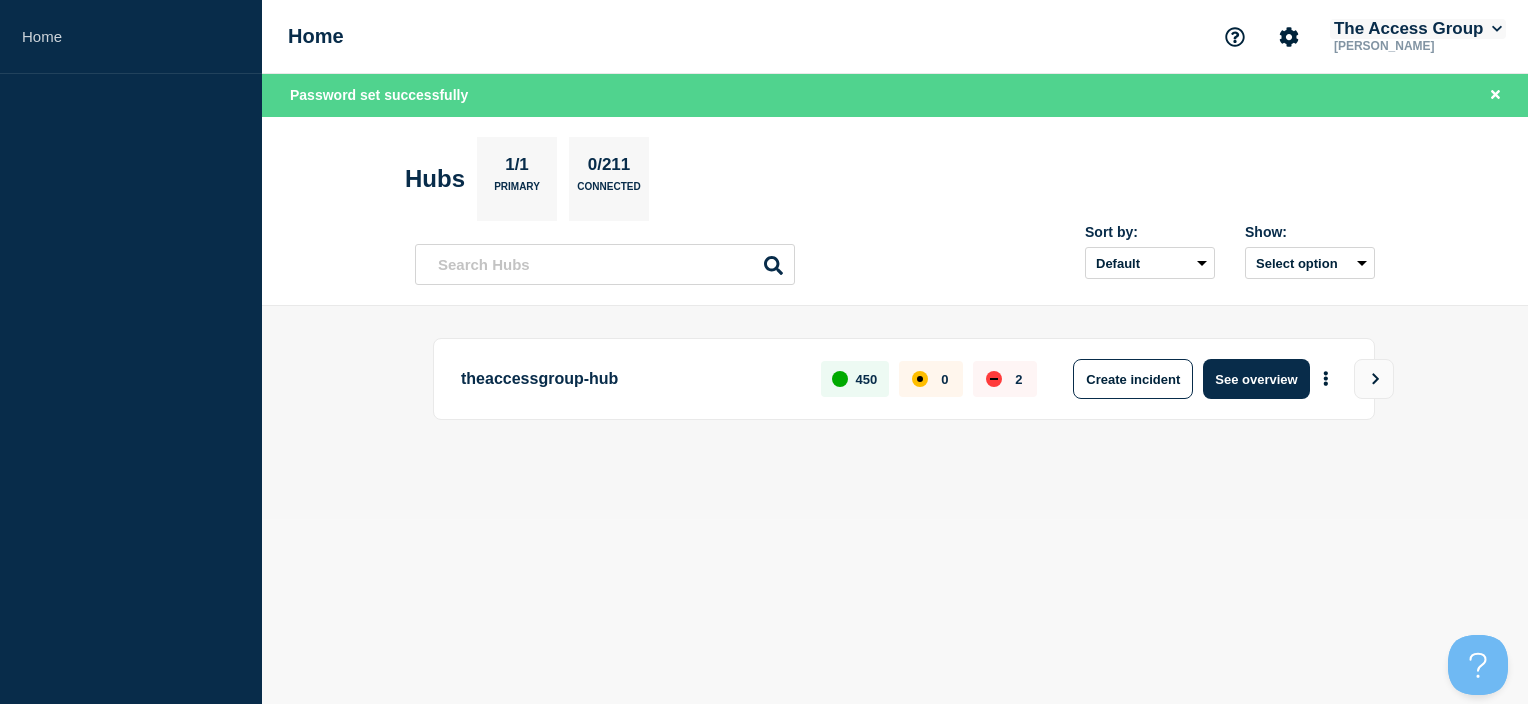 click on "The Access Group" 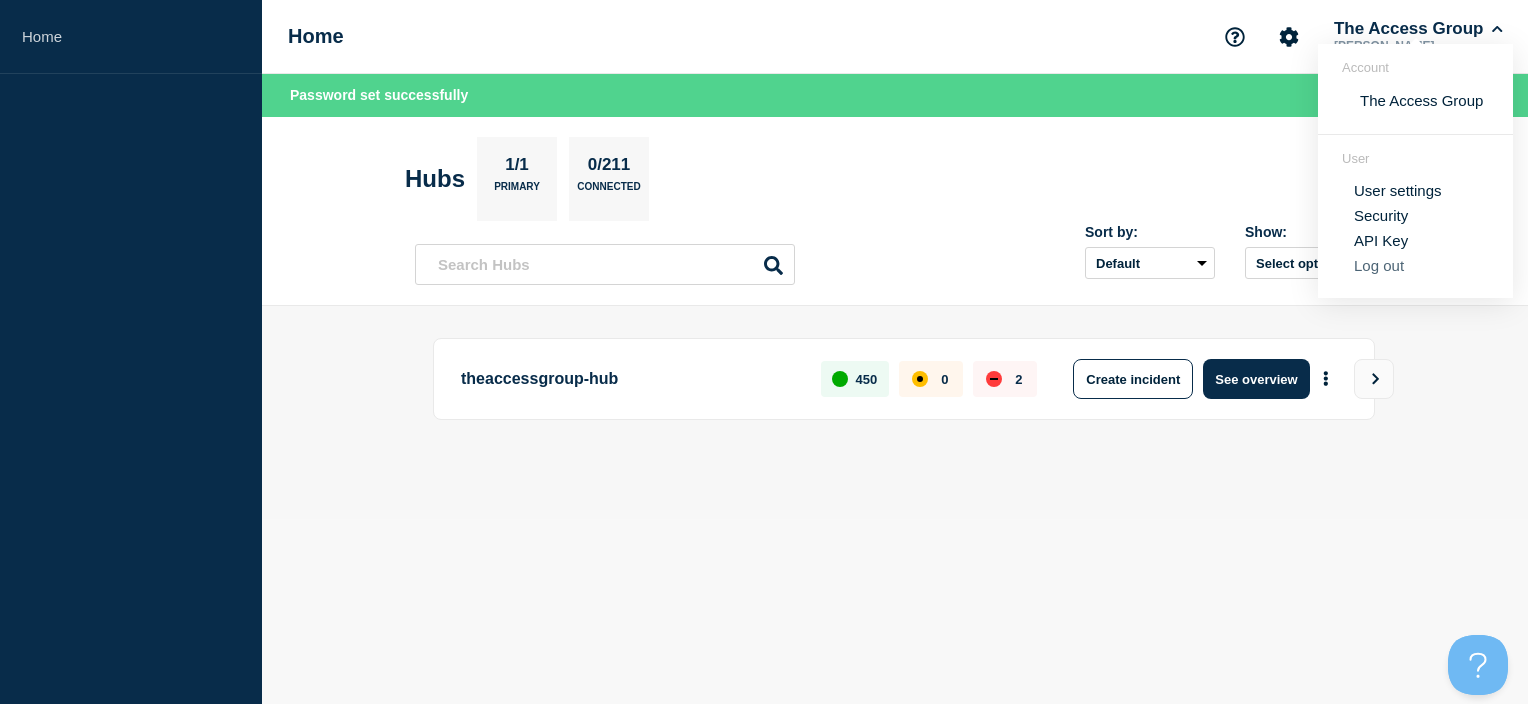click on "Log out" at bounding box center (1379, 265) 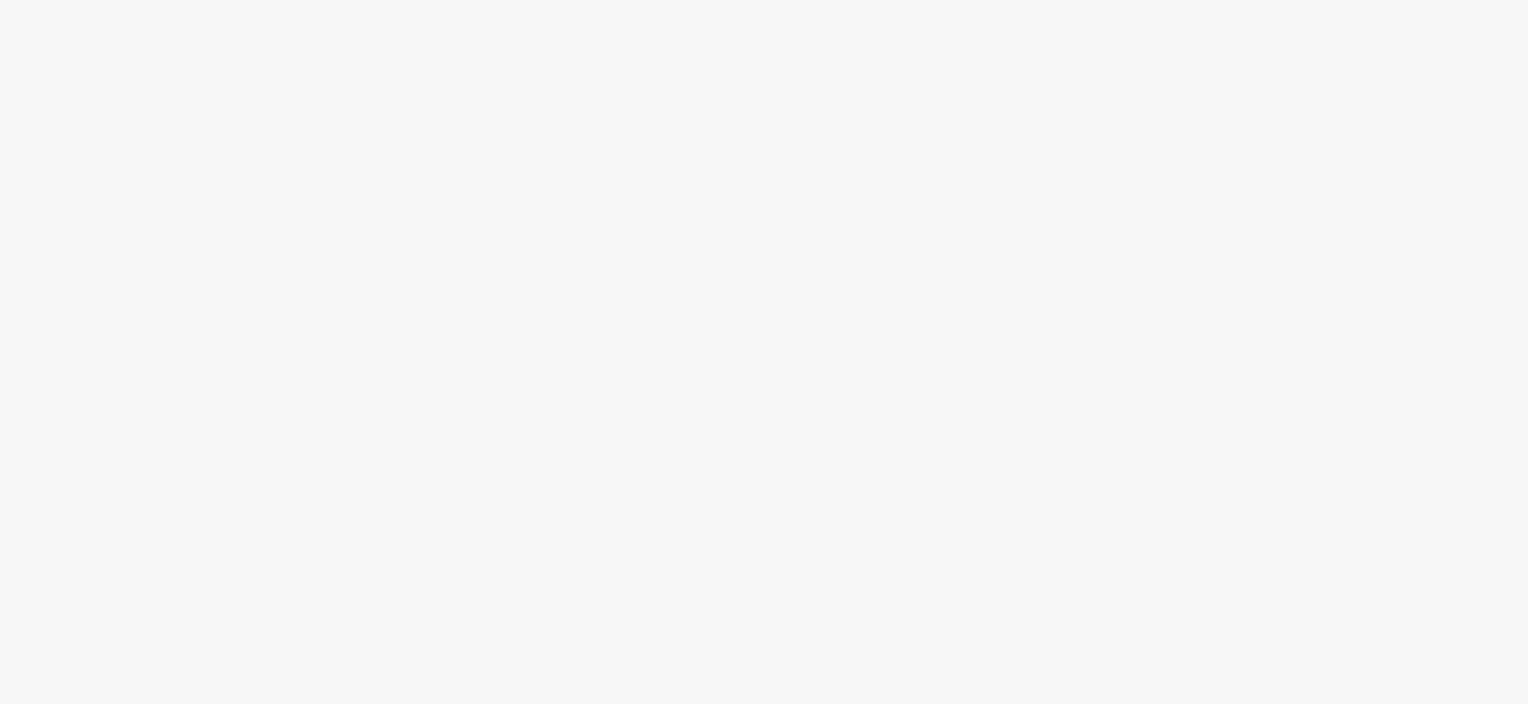 scroll, scrollTop: 0, scrollLeft: 0, axis: both 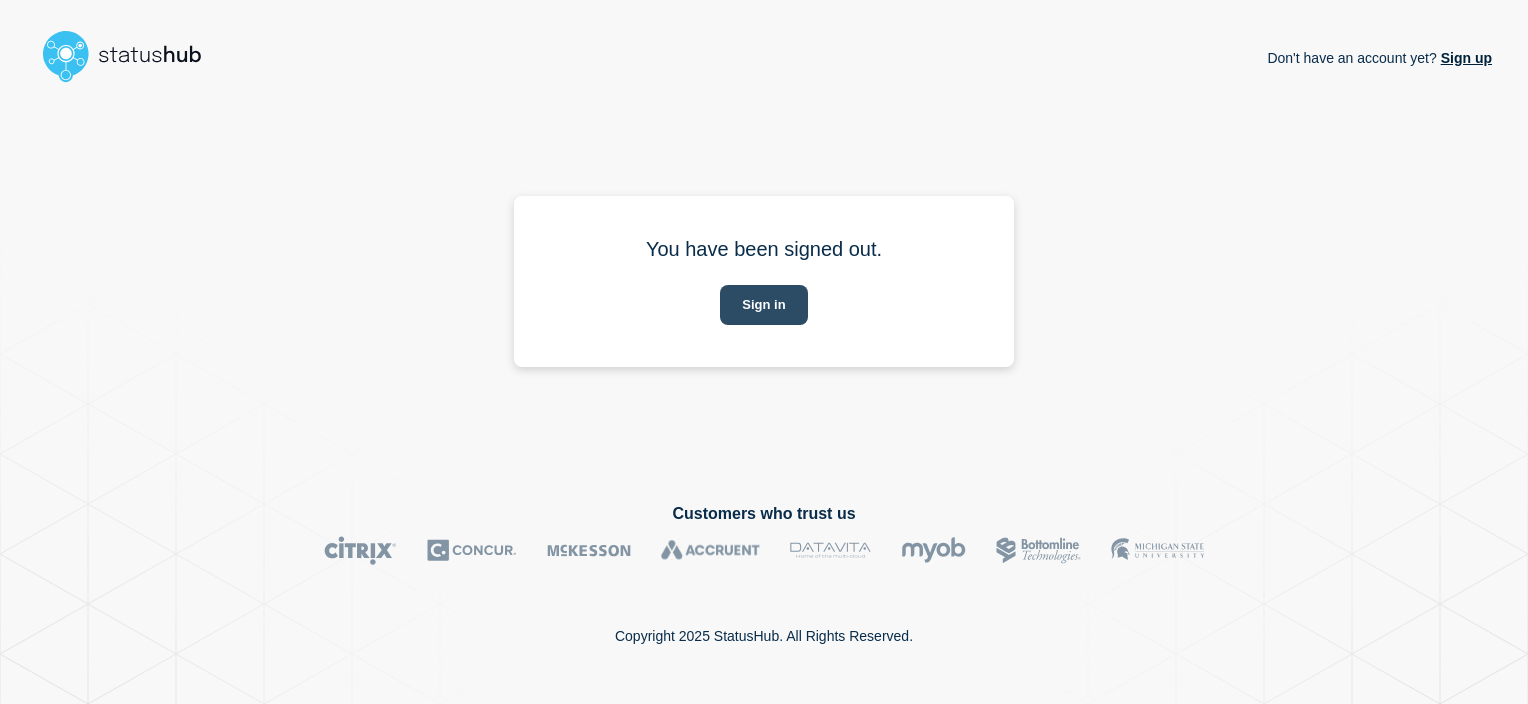 click on "Sign in" at bounding box center (763, 305) 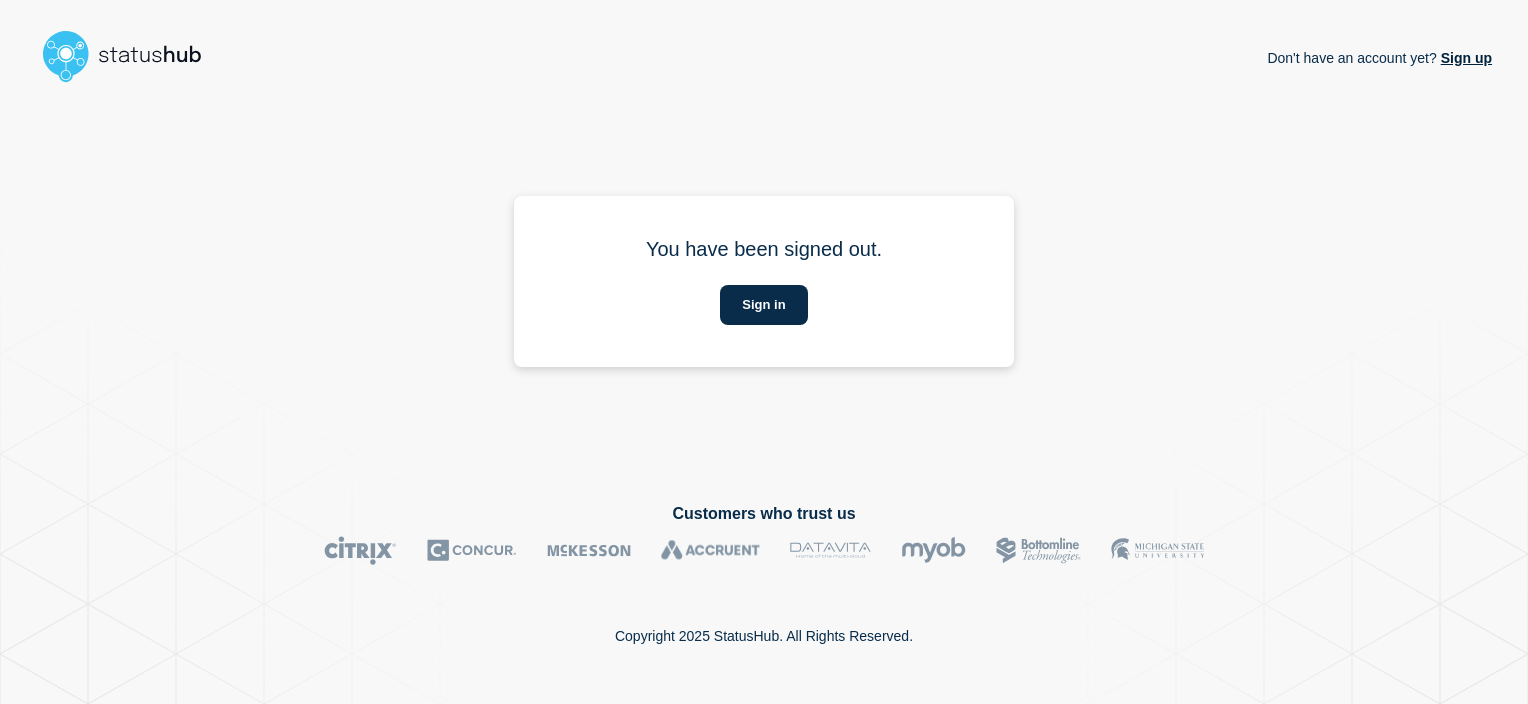 click at bounding box center [131, 56] 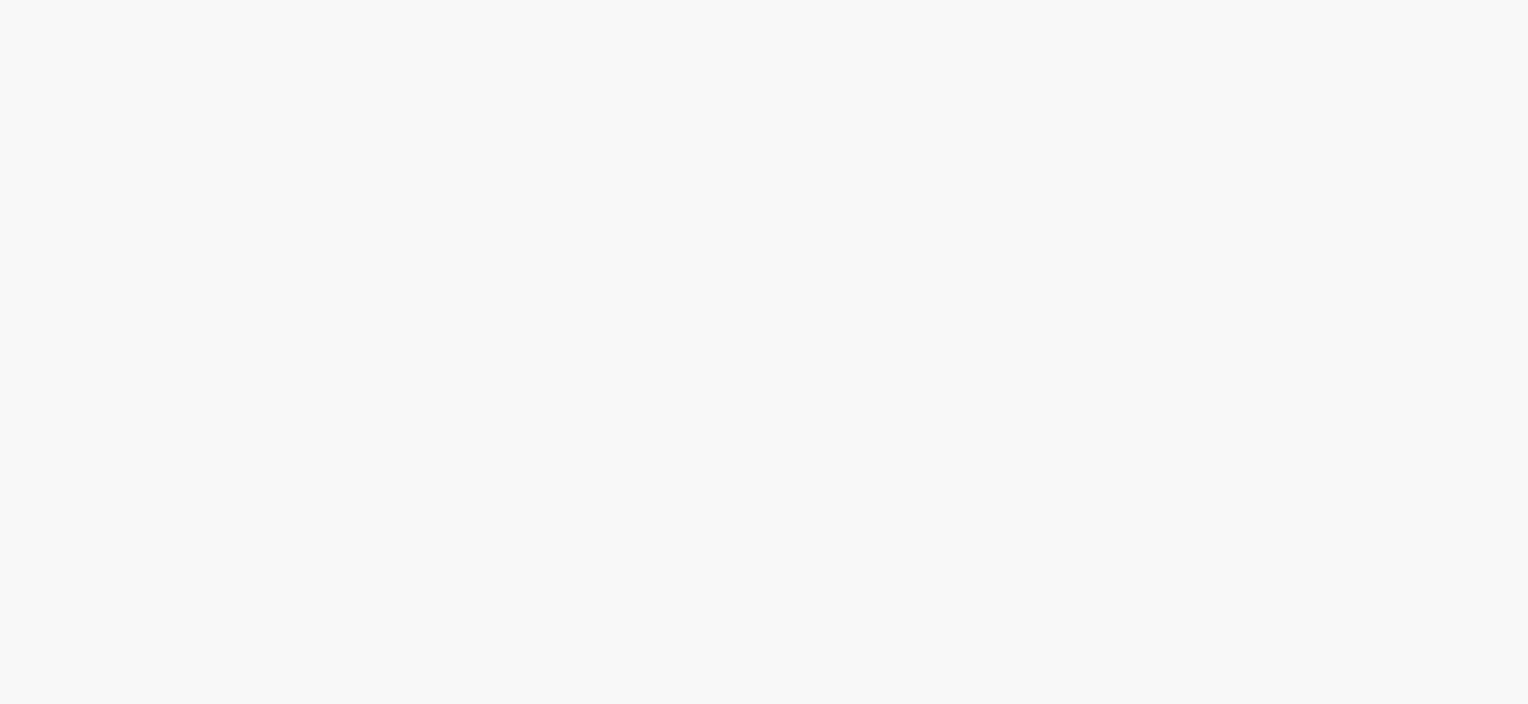 scroll, scrollTop: 0, scrollLeft: 0, axis: both 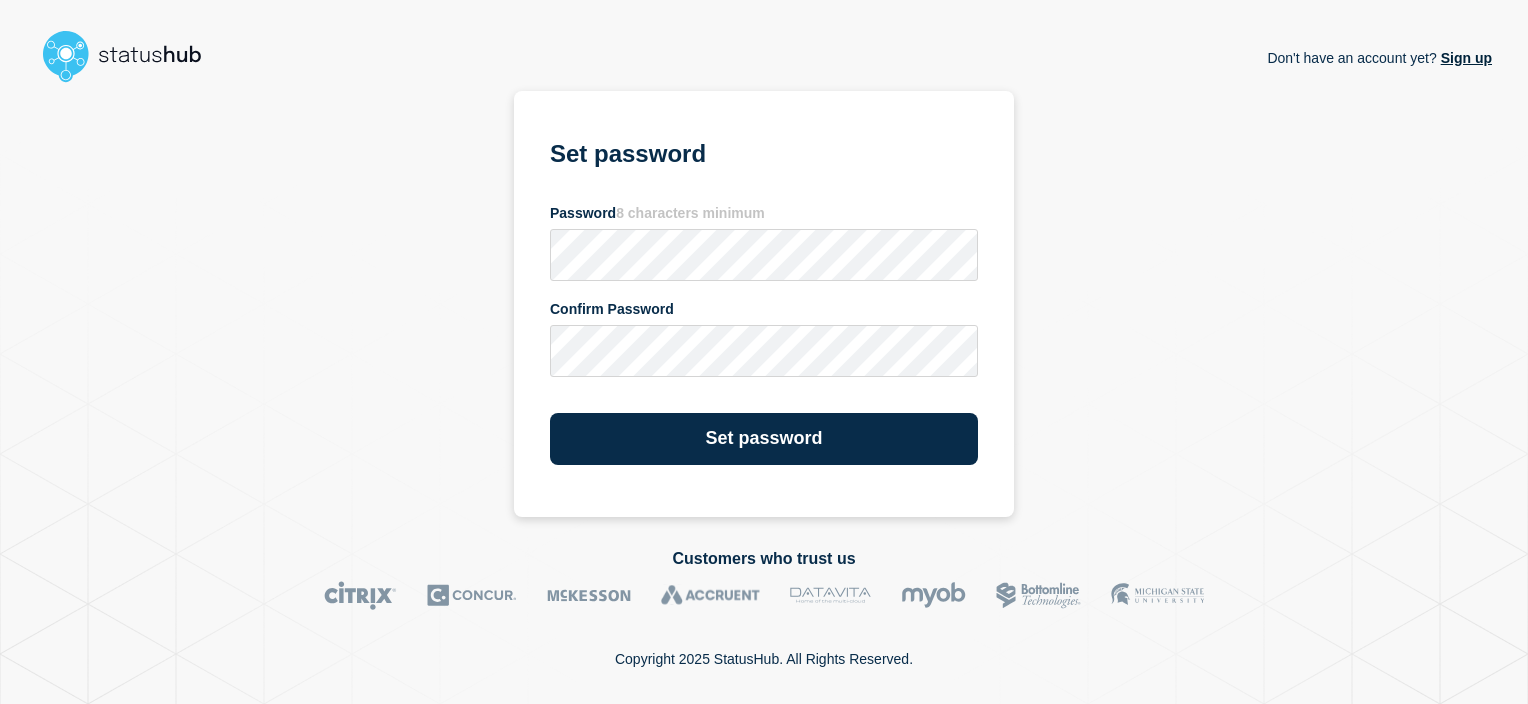 click on "Don't have an account yet?  Sign up" at bounding box center (1379, 58) 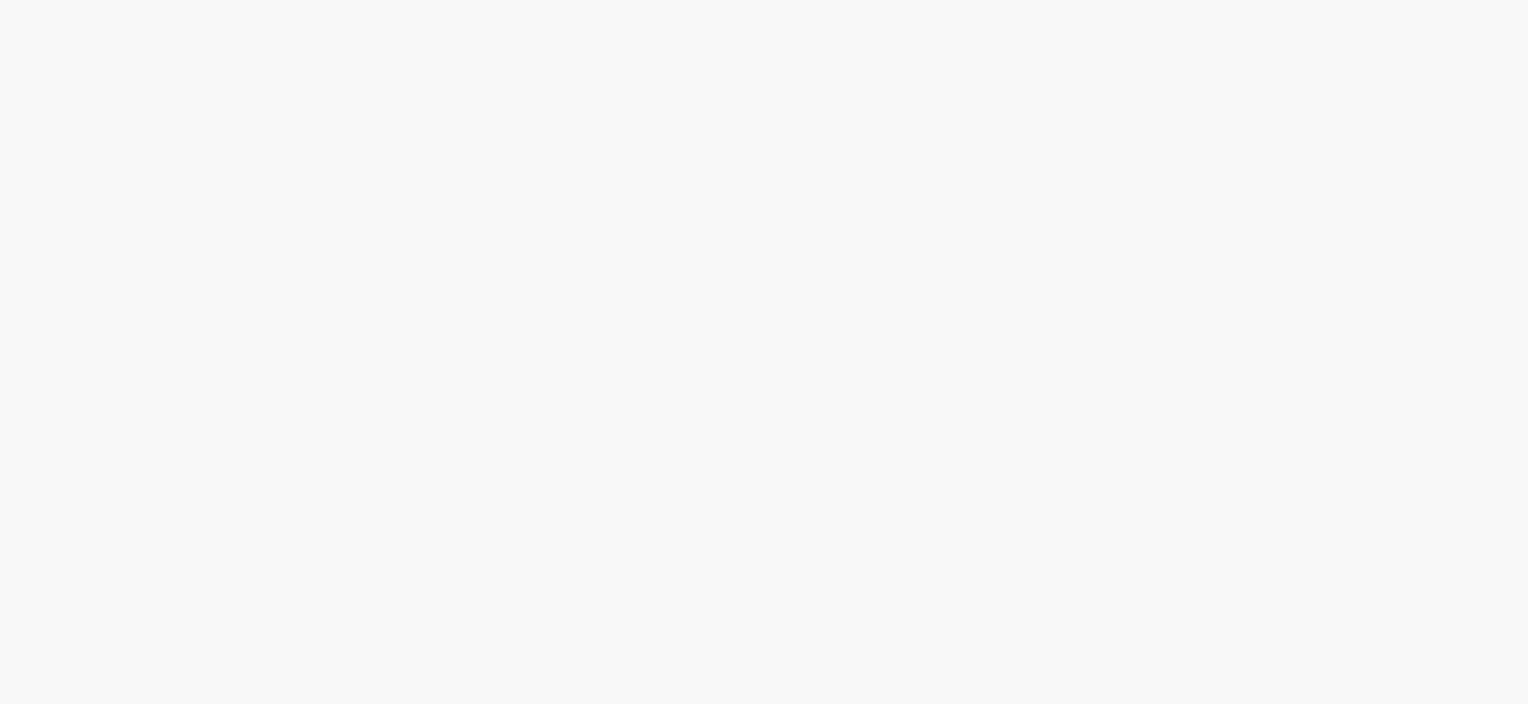 scroll, scrollTop: 0, scrollLeft: 0, axis: both 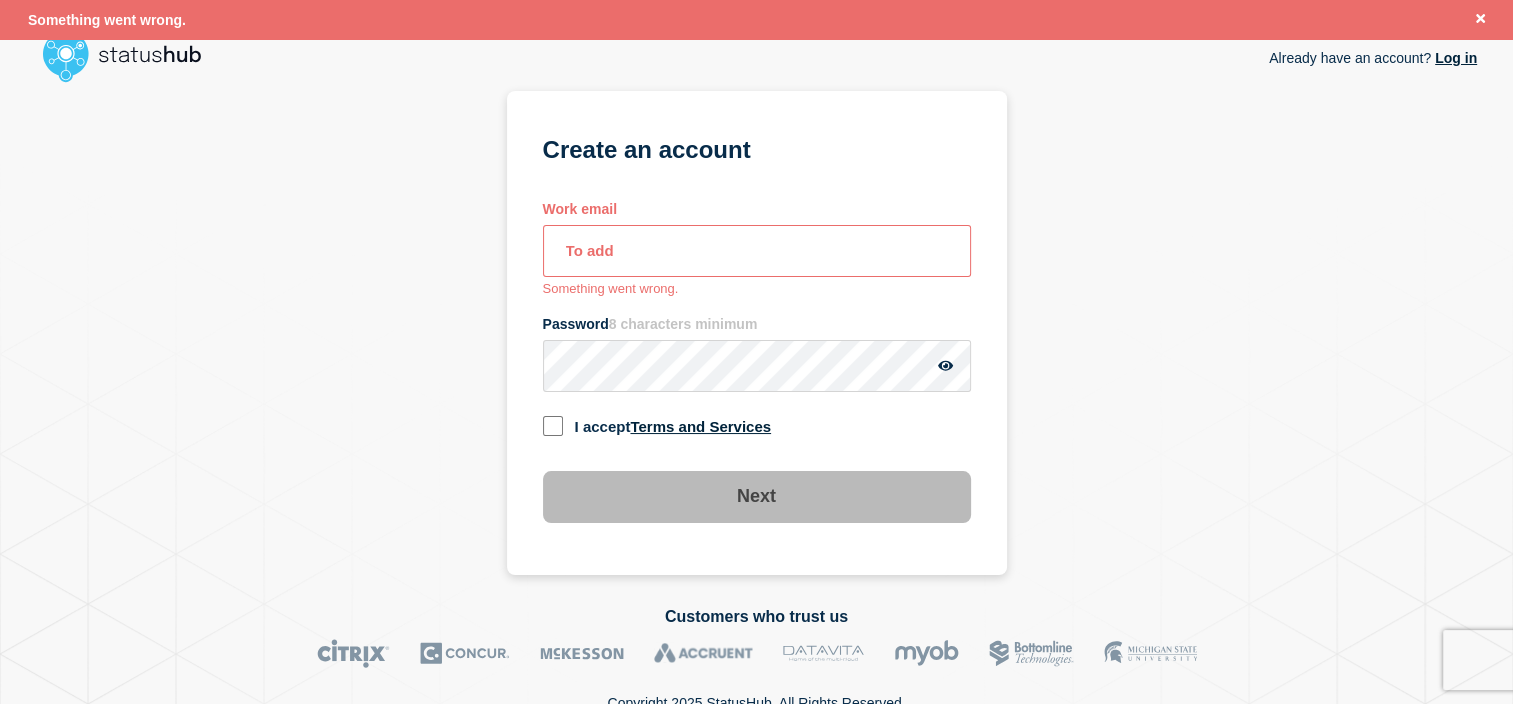 click on "To add" at bounding box center (757, 251) 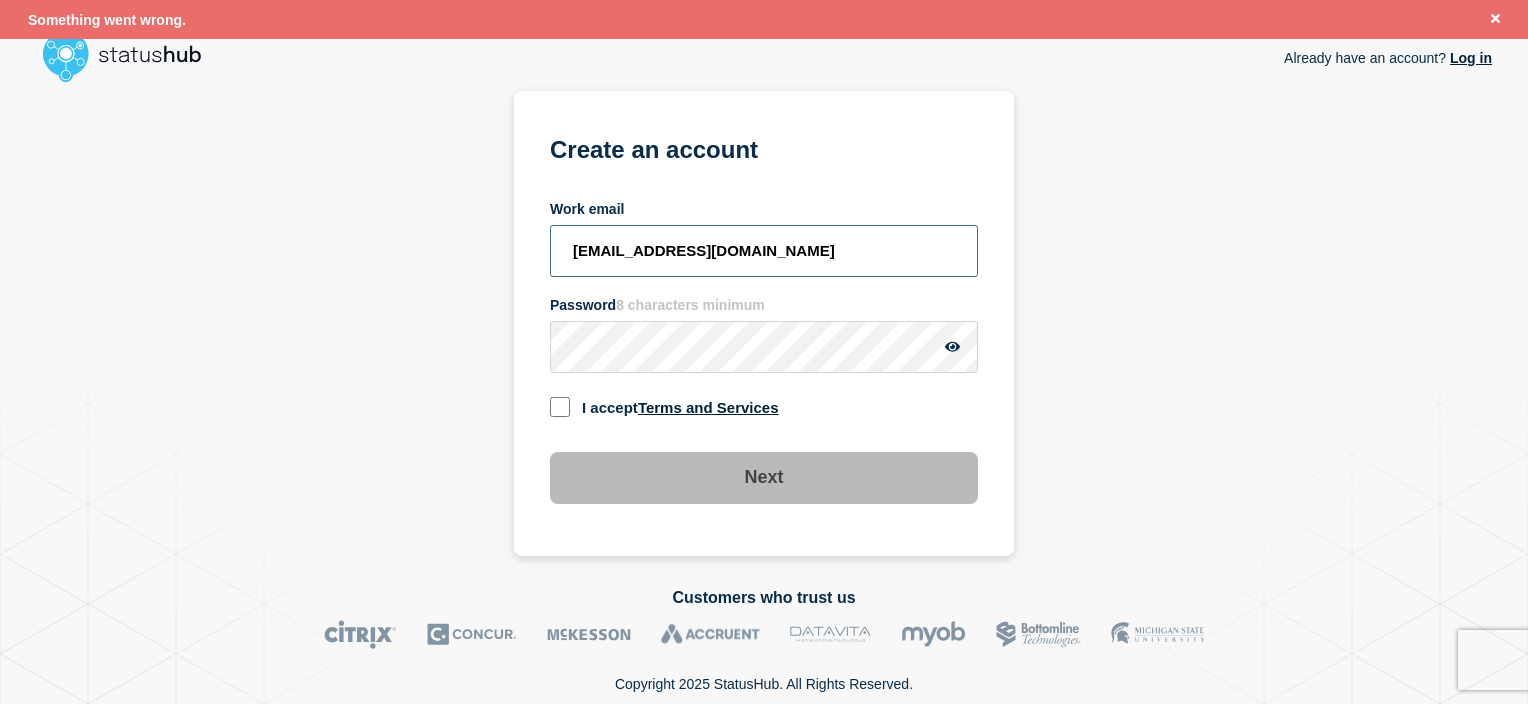 drag, startPoint x: 865, startPoint y: 247, endPoint x: 372, endPoint y: 254, distance: 493.04968 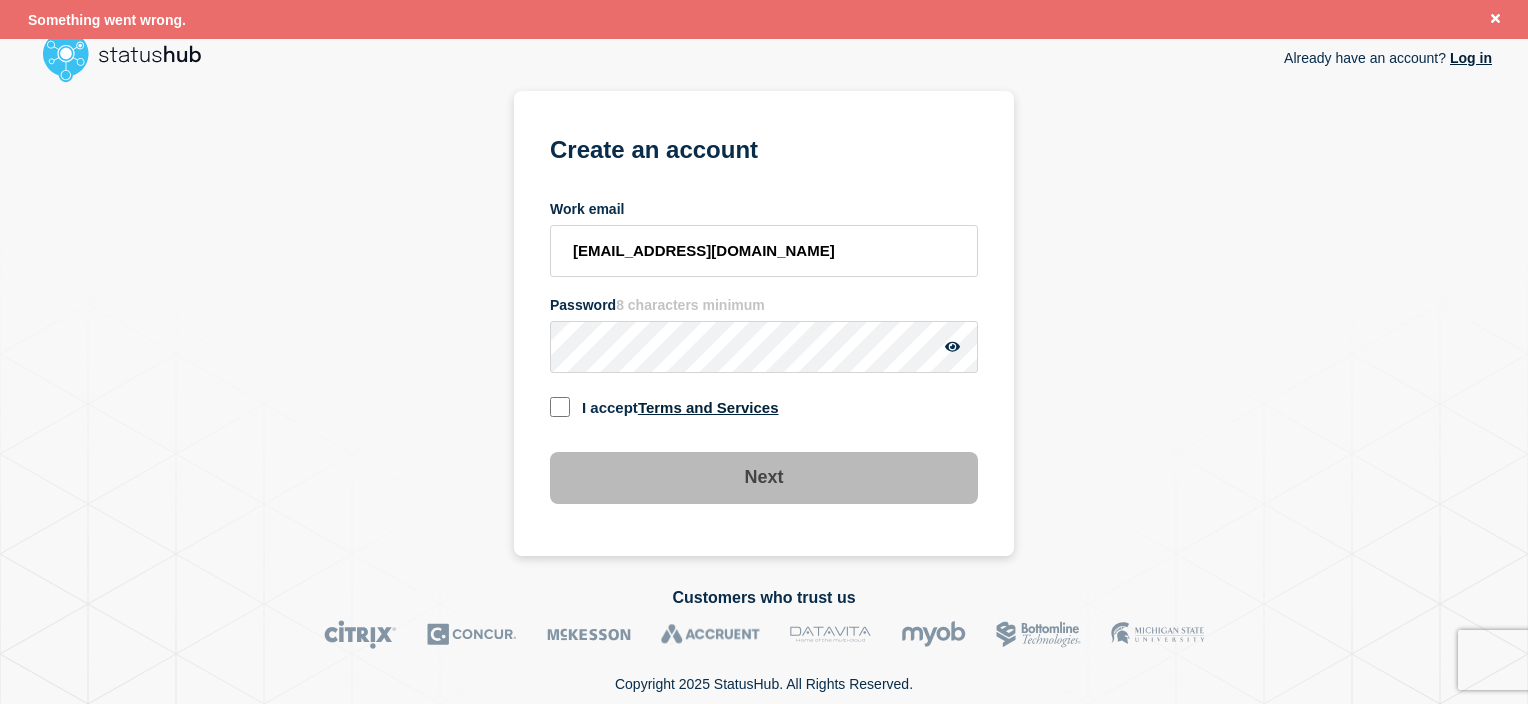 click at bounding box center (560, 407) 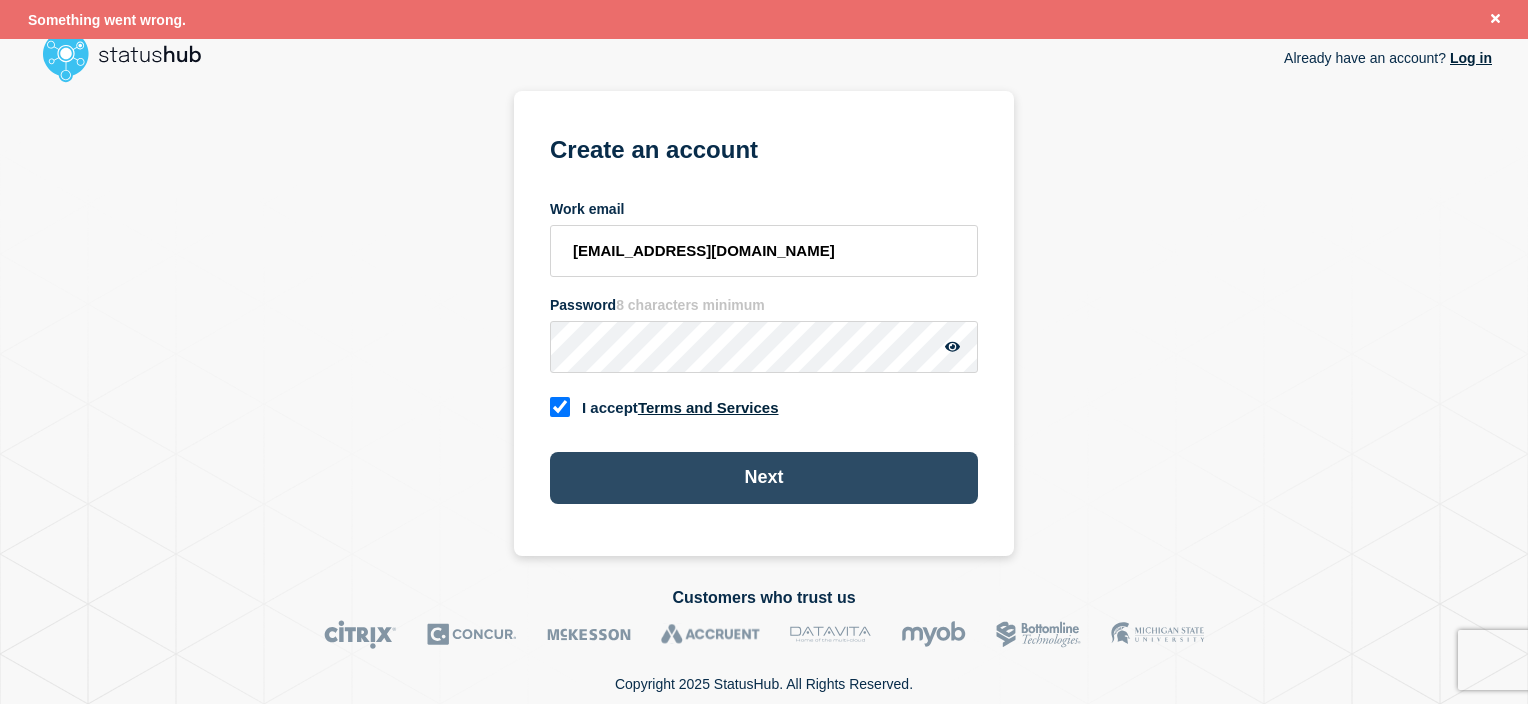 click on "Next" at bounding box center (764, 478) 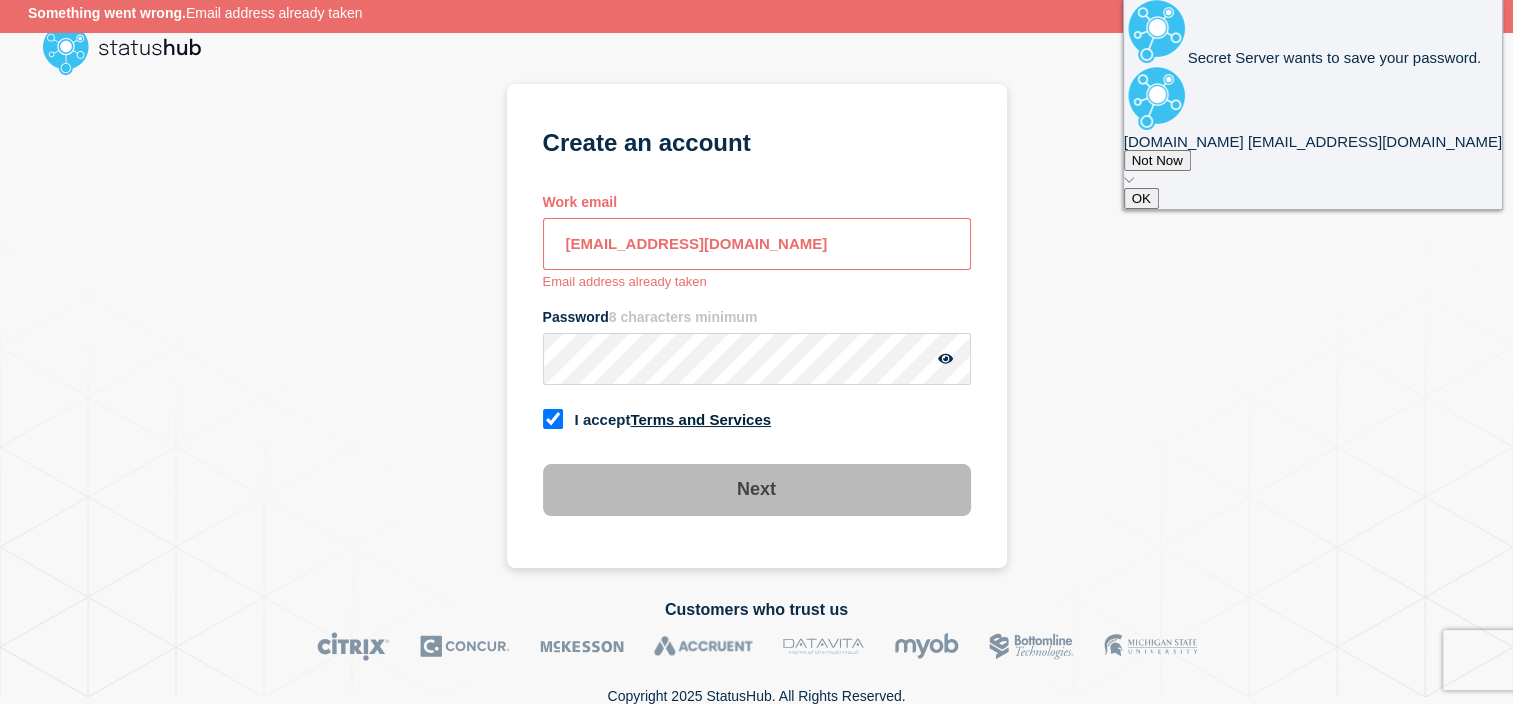 scroll, scrollTop: 13, scrollLeft: 0, axis: vertical 